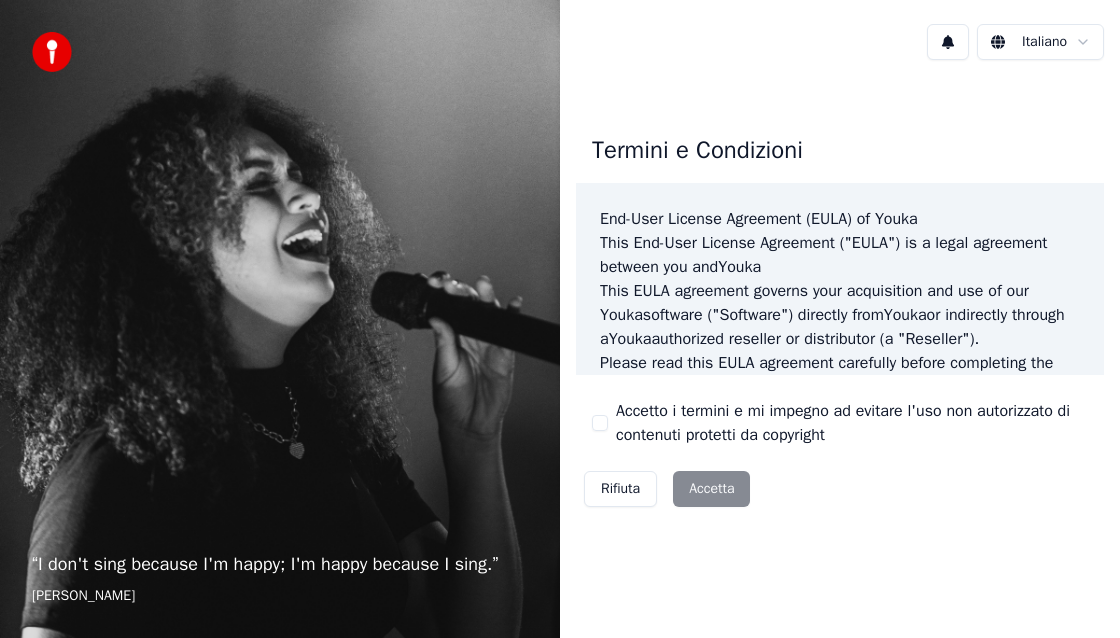 scroll, scrollTop: 0, scrollLeft: 0, axis: both 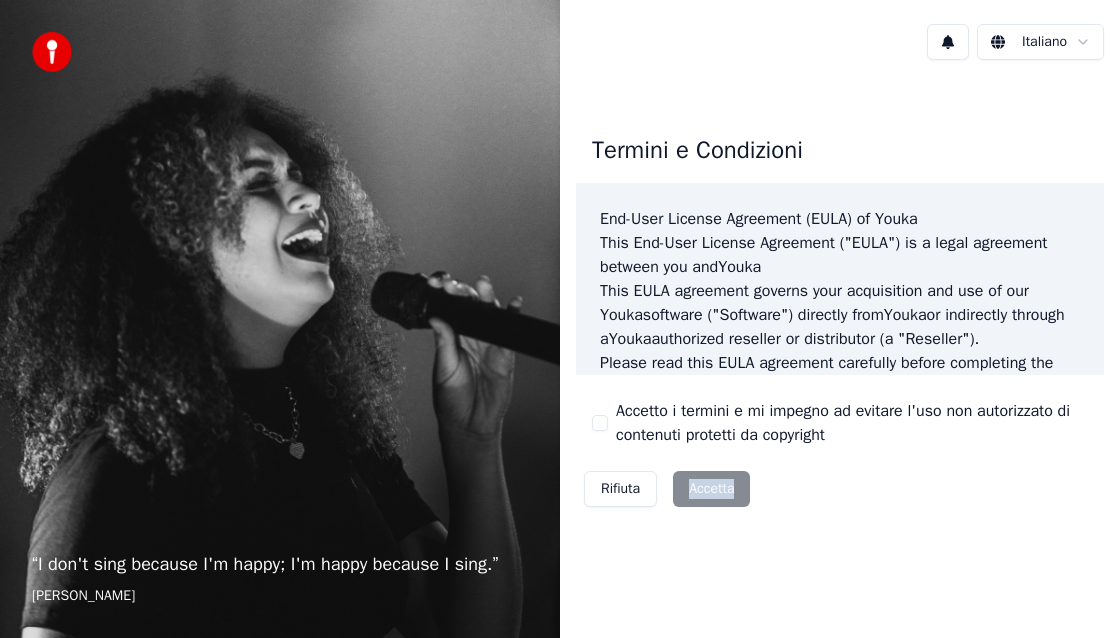 click on "Rifiuta Accetta" at bounding box center [667, 489] 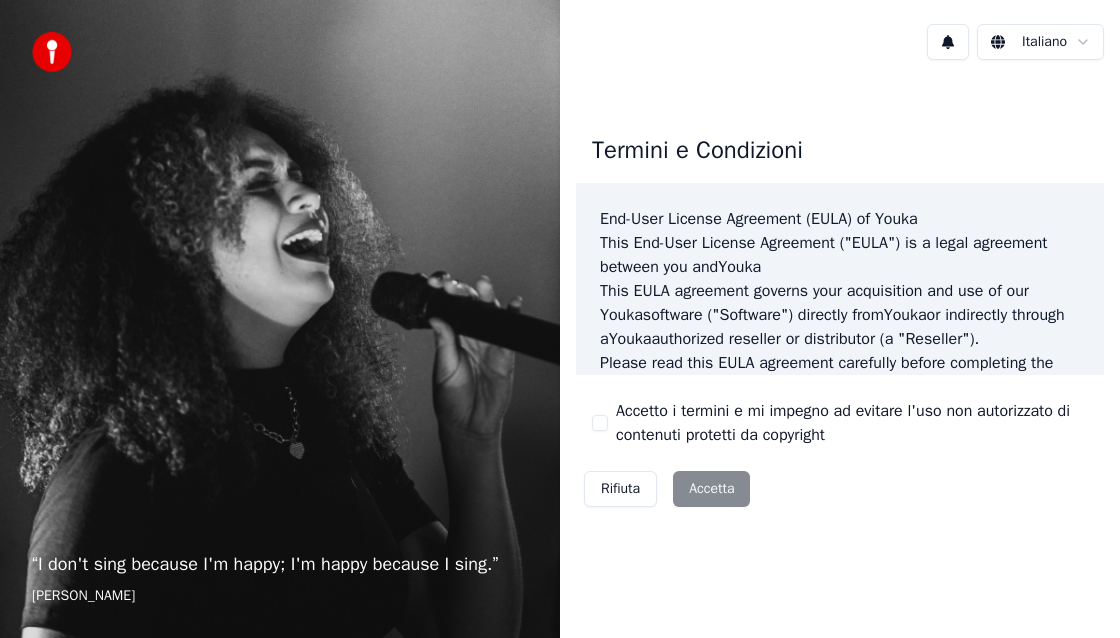 click on "“ I don't sing because I'm happy; I'm happy because I sing. ” [PERSON_NAME] Termini e Condizioni End-User License Agreement ([PERSON_NAME]) of   Youka This End-User License Agreement ("[PERSON_NAME]") is a legal agreement between you and  Youka This [PERSON_NAME] agreement governs your acquisition and use of our   Youka  software ("Software") directly from  Youka  or indirectly through a  Youka  authorized reseller or distributor (a "Reseller"). Please read this [PERSON_NAME] agreement carefully before completing the installation process and using the   Youka  software. It provides a license to use the  Youka  software and contains warranty information and liability disclaimers. If you register for a free trial of the   Youka  software, this [PERSON_NAME] agreement will also govern that trial. By clicking "accept" or installing and/or using the  Youka   software, you are confirming your acceptance of the Software and agreeing to become bound by the terms of this [PERSON_NAME] agreement.   [PERSON_NAME]   [PERSON_NAME] Template  for   [PERSON_NAME] . License Grant" at bounding box center (560, 319) 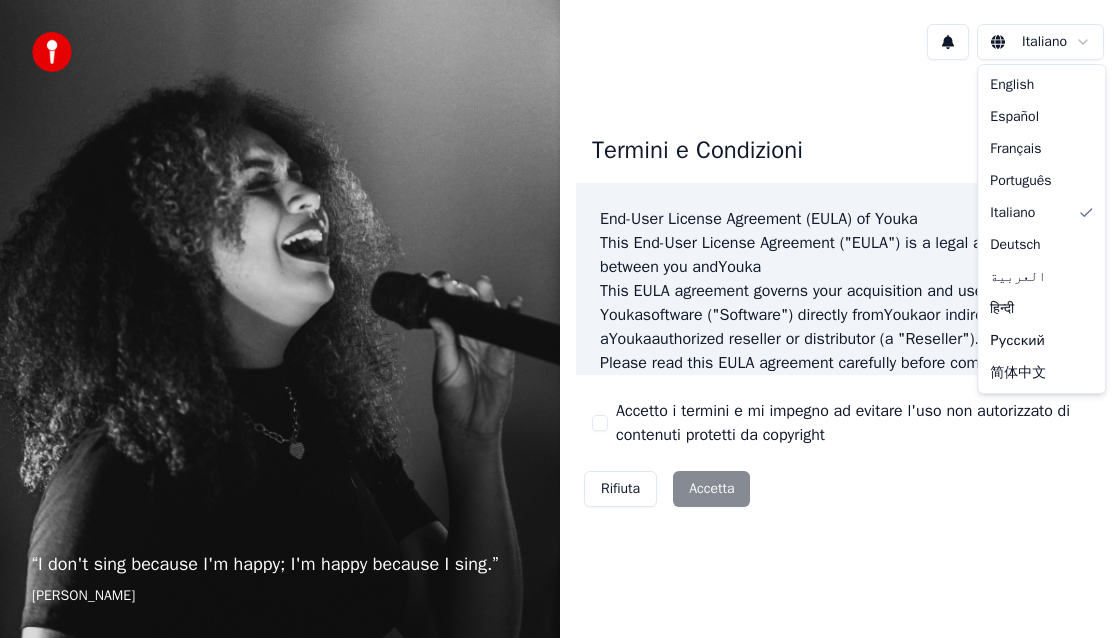 click on "“ I don't sing because I'm happy; I'm happy because I sing. ” [PERSON_NAME] Termini e Condizioni End-User License Agreement ([PERSON_NAME]) of   Youka This End-User License Agreement ("[PERSON_NAME]") is a legal agreement between you and  Youka This [PERSON_NAME] agreement governs your acquisition and use of our   Youka  software ("Software") directly from  Youka  or indirectly through a  Youka  authorized reseller or distributor (a "Reseller"). Please read this [PERSON_NAME] agreement carefully before completing the installation process and using the   Youka  software. It provides a license to use the  Youka  software and contains warranty information and liability disclaimers. If you register for a free trial of the   Youka  software, this [PERSON_NAME] agreement will also govern that trial. By clicking "accept" or installing and/or using the  Youka   software, you are confirming your acceptance of the Software and agreeing to become bound by the terms of this [PERSON_NAME] agreement.   [PERSON_NAME]   [PERSON_NAME] Template  for   [PERSON_NAME] . License Grant" at bounding box center [560, 319] 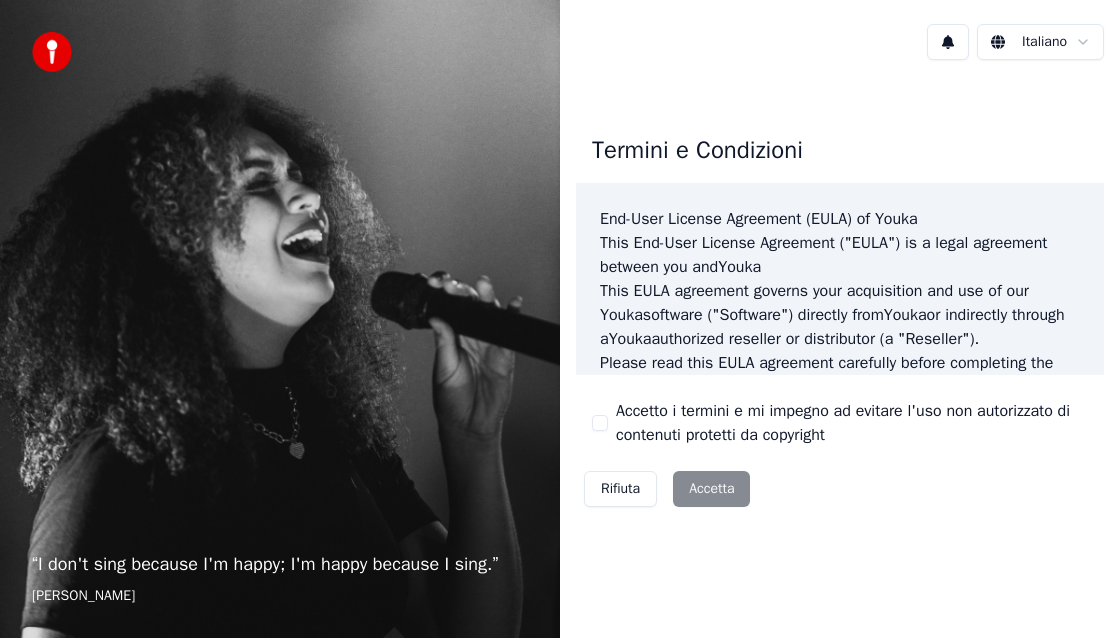 click on "Rifiuta Accetta" at bounding box center (667, 489) 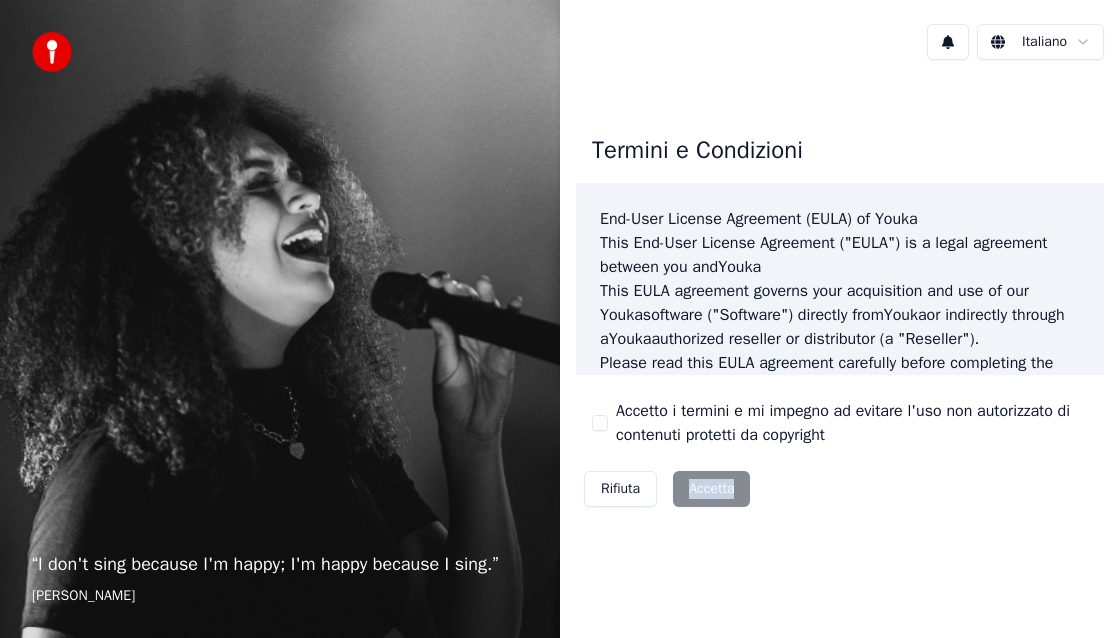 click on "Rifiuta Accetta" at bounding box center [667, 489] 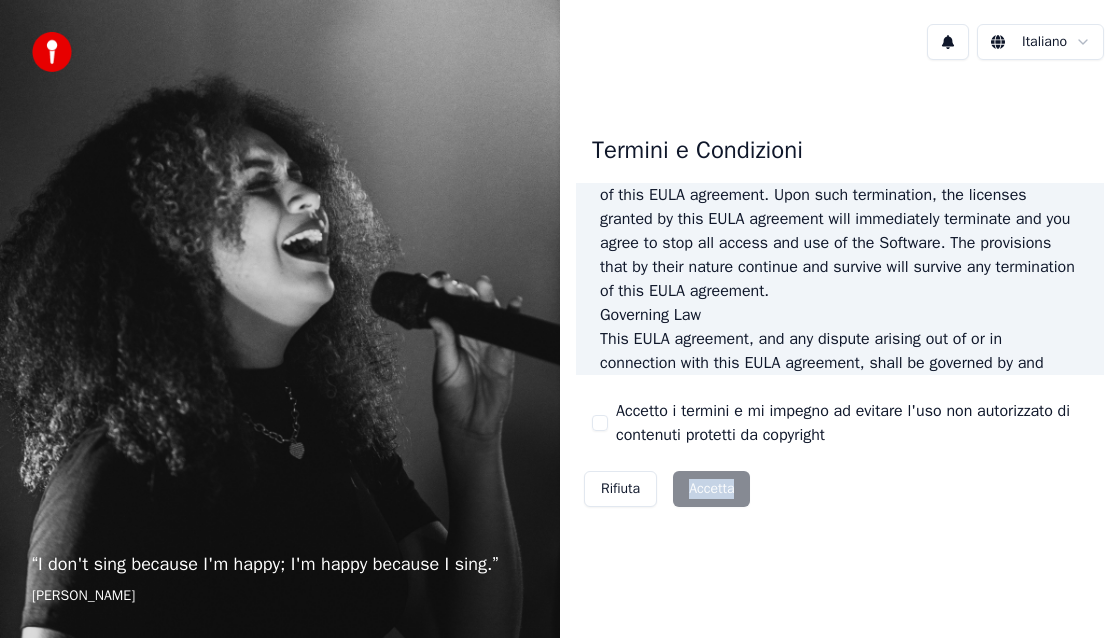 scroll, scrollTop: 1632, scrollLeft: 0, axis: vertical 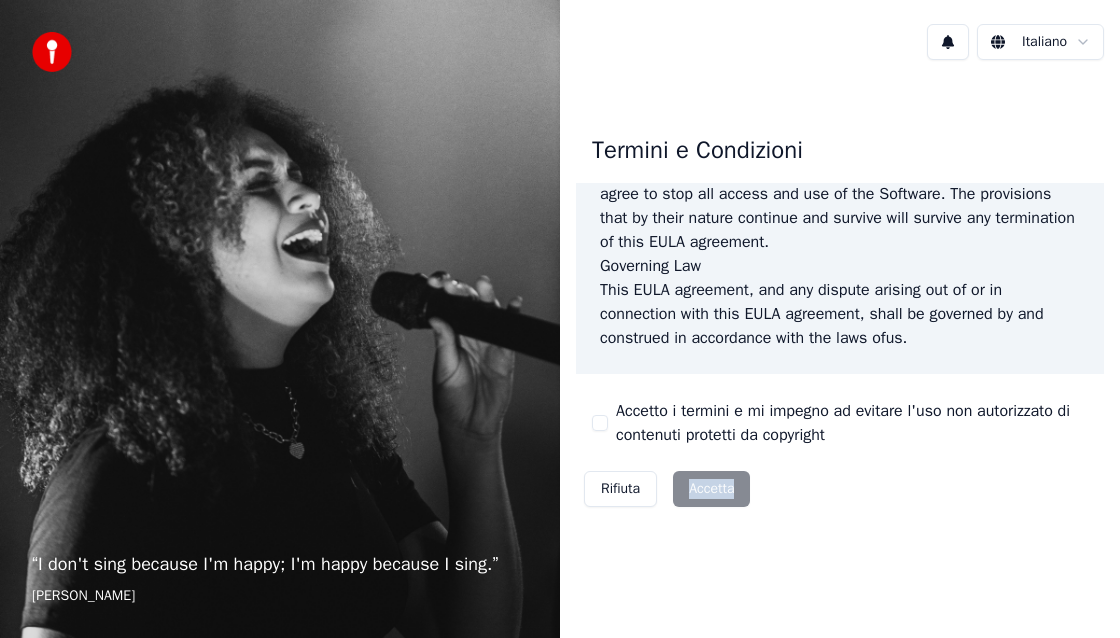click on "Rifiuta Accetta" at bounding box center [667, 489] 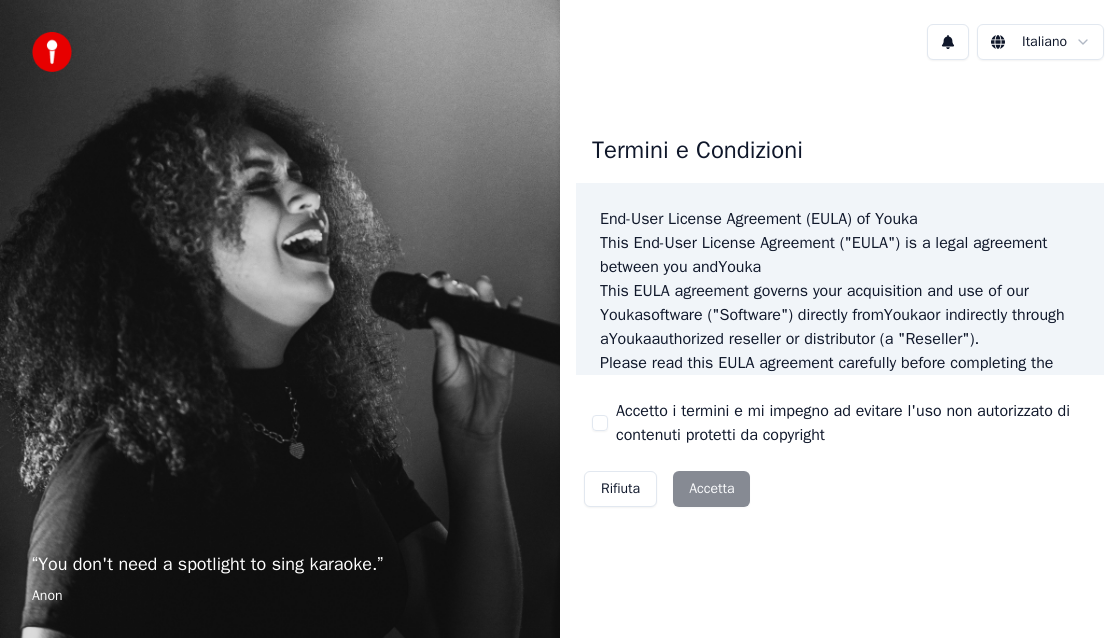 scroll, scrollTop: 0, scrollLeft: 0, axis: both 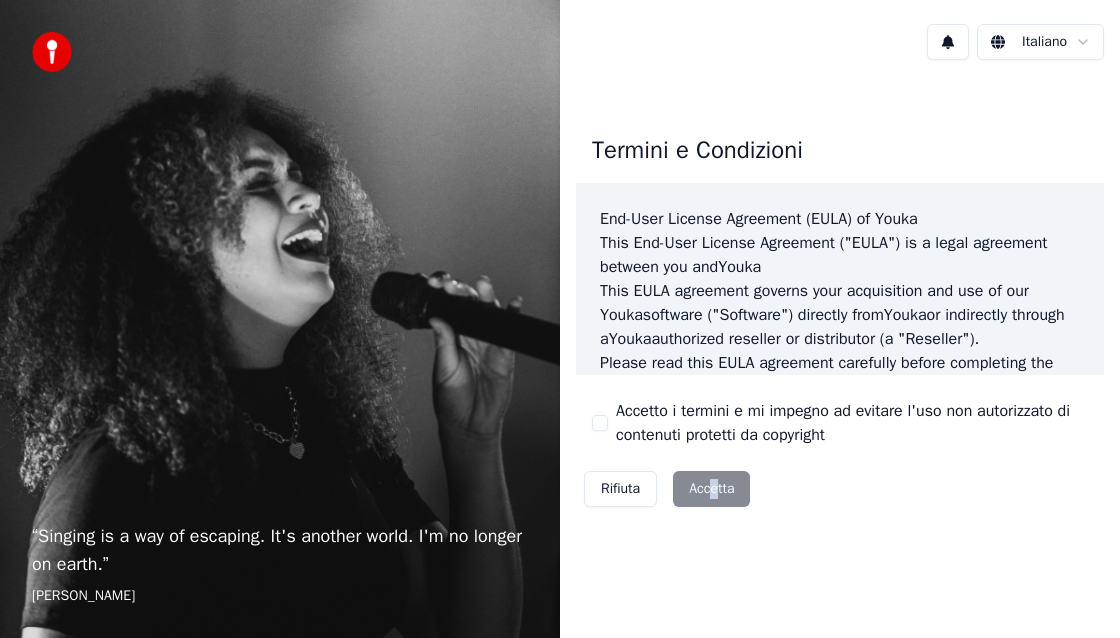 click on "Rifiuta Accetta" at bounding box center (667, 489) 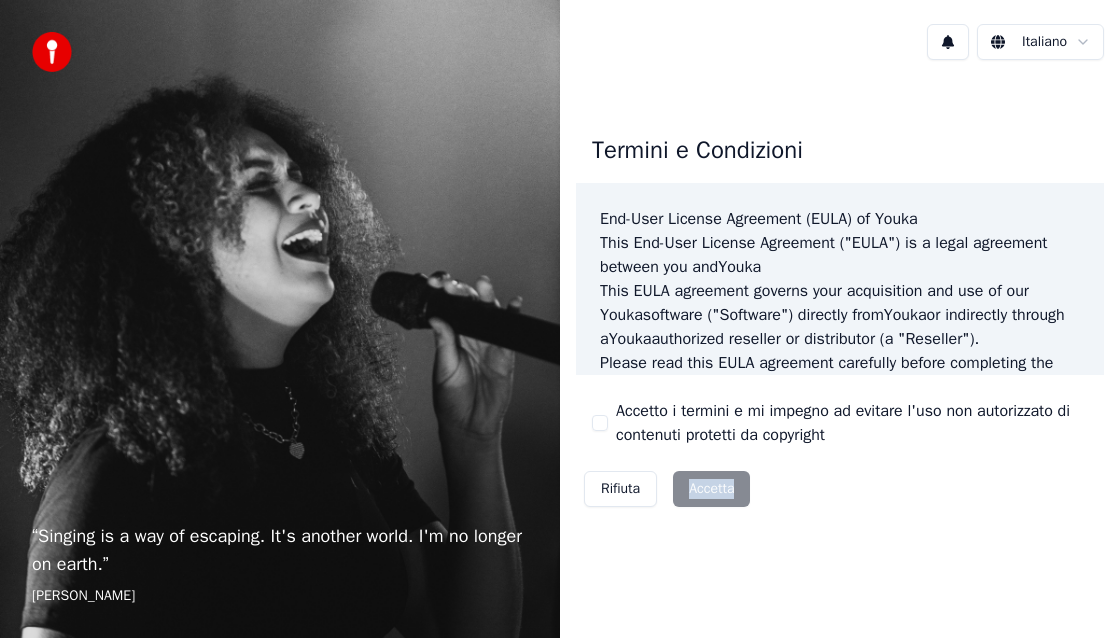 click on "Rifiuta Accetta" at bounding box center [667, 489] 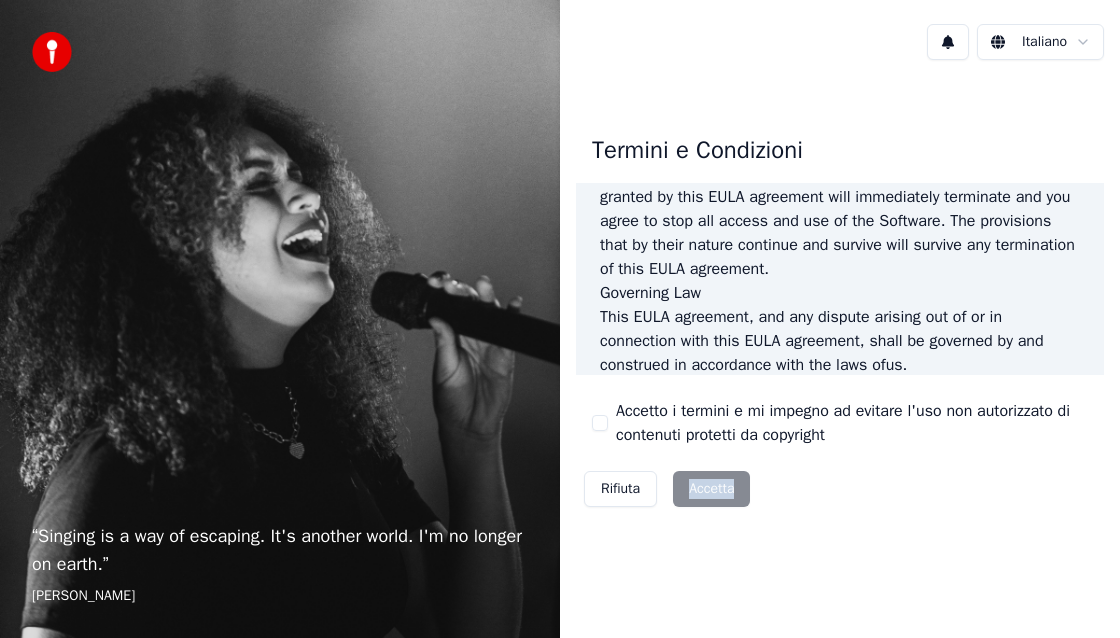 scroll, scrollTop: 1632, scrollLeft: 0, axis: vertical 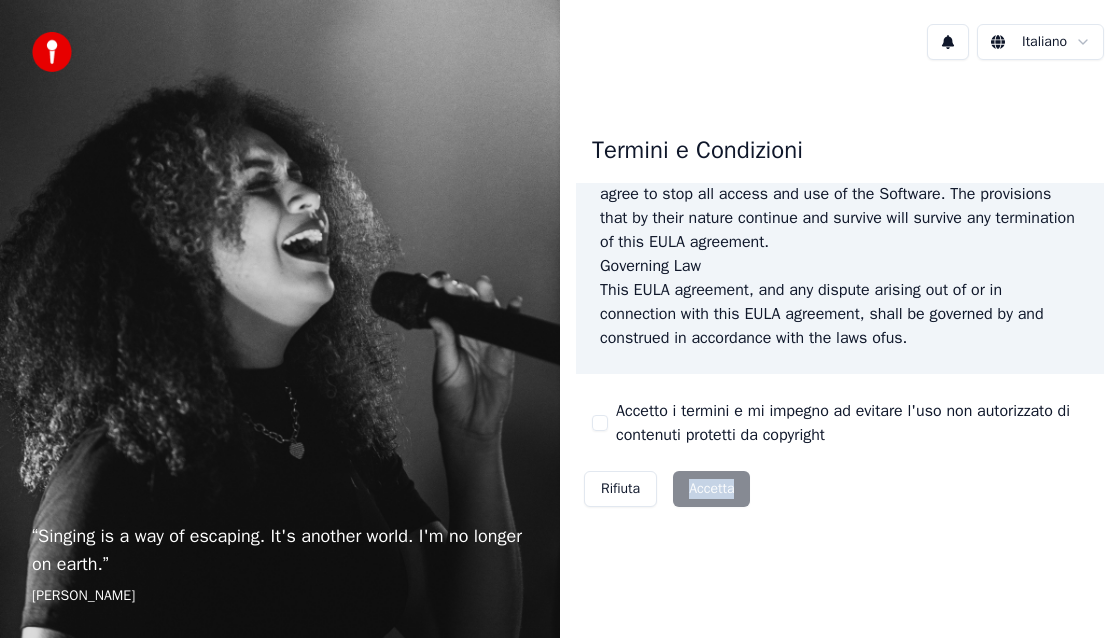 click at bounding box center (948, 42) 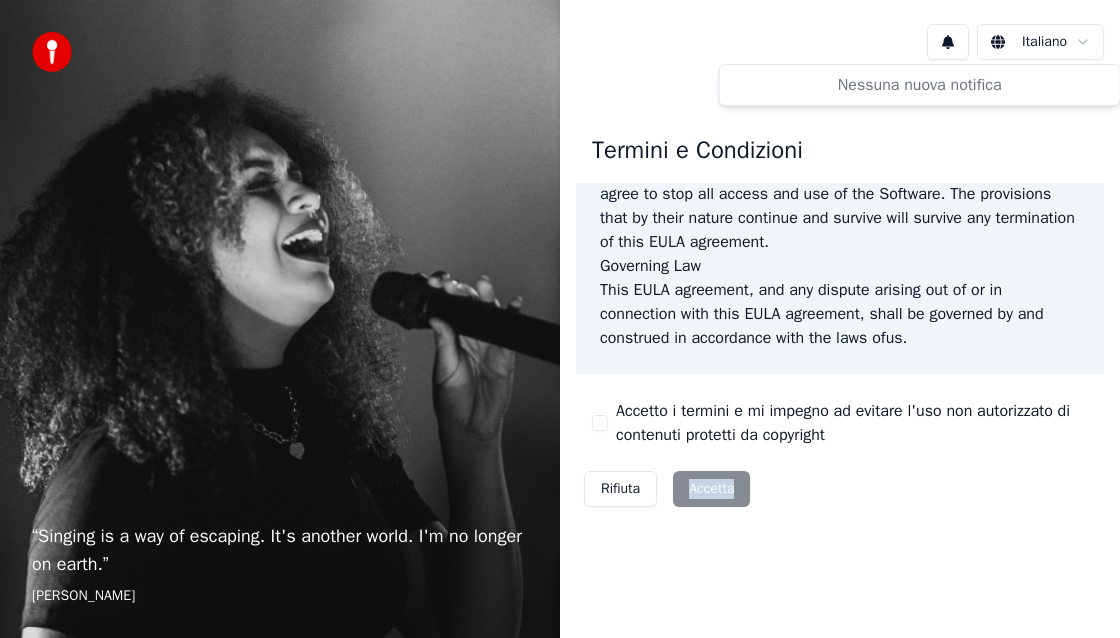 click on "Italiano" at bounding box center (840, 42) 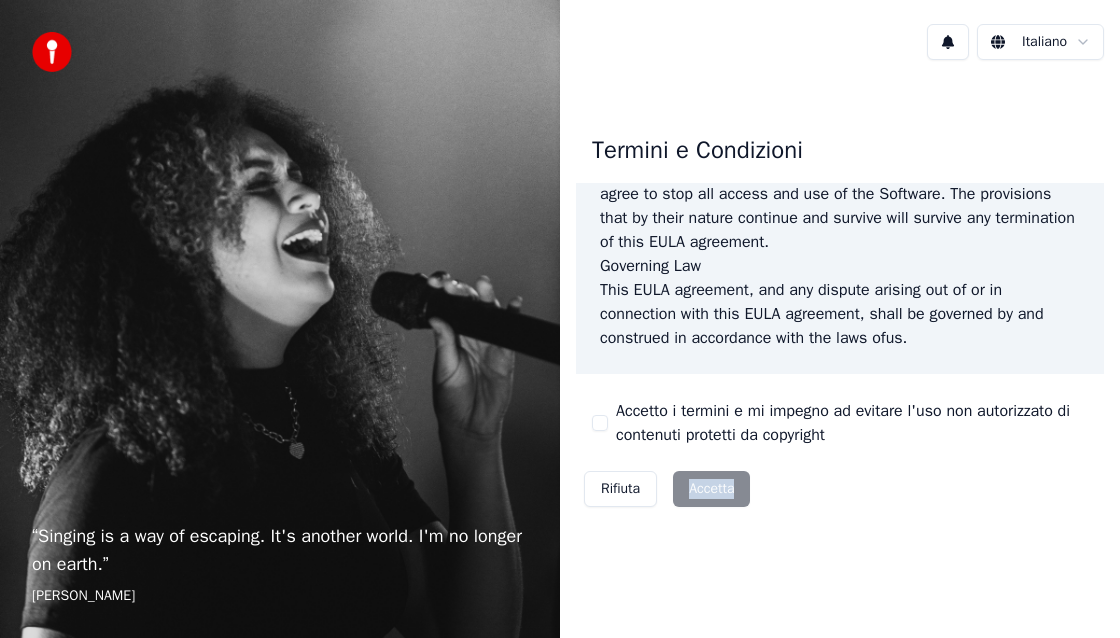 click on "Rifiuta Accetta" at bounding box center (667, 489) 